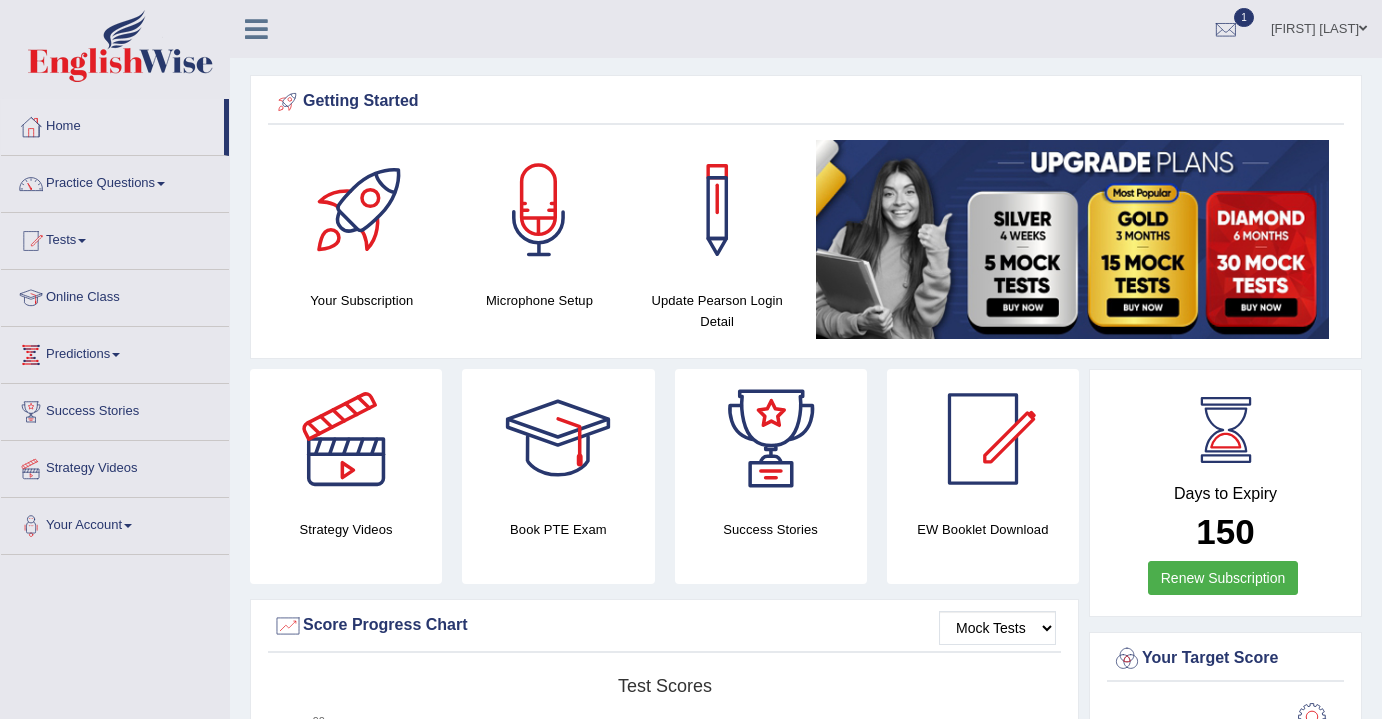 scroll, scrollTop: 0, scrollLeft: 0, axis: both 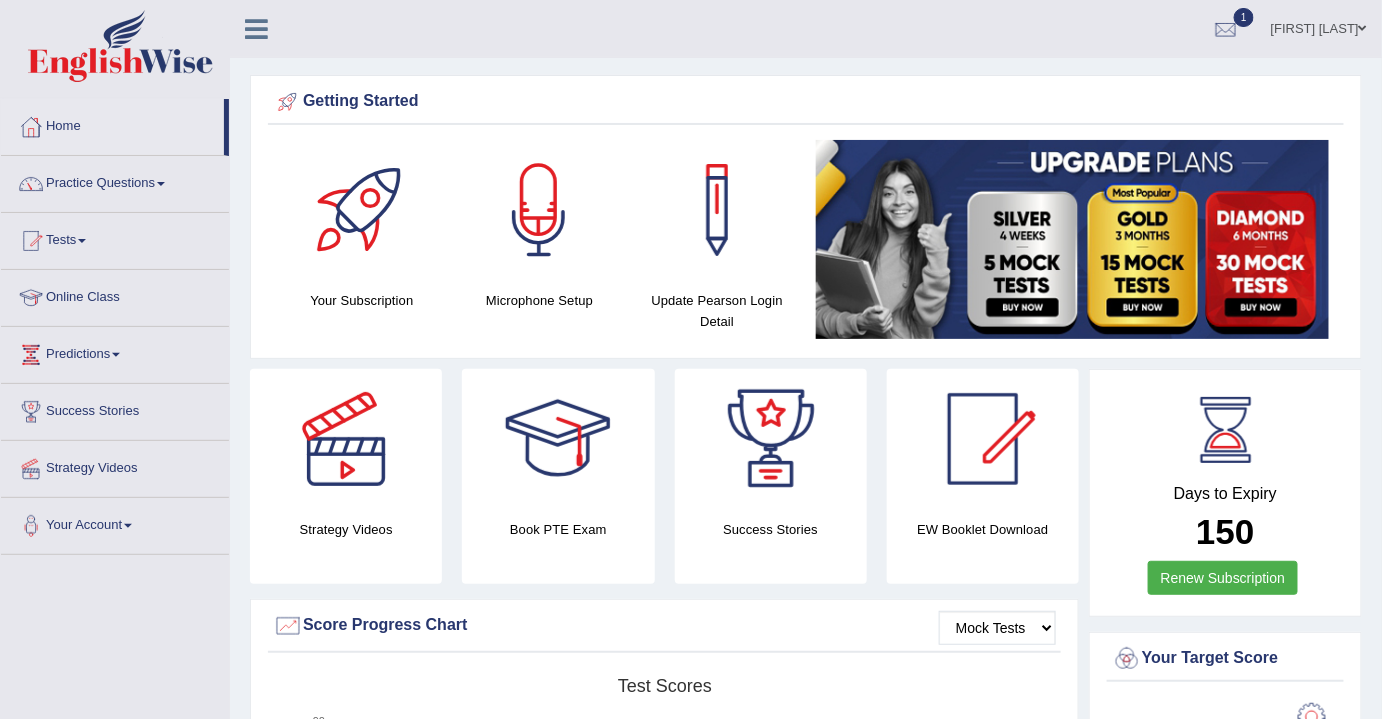 click on "Online Class" at bounding box center (115, 295) 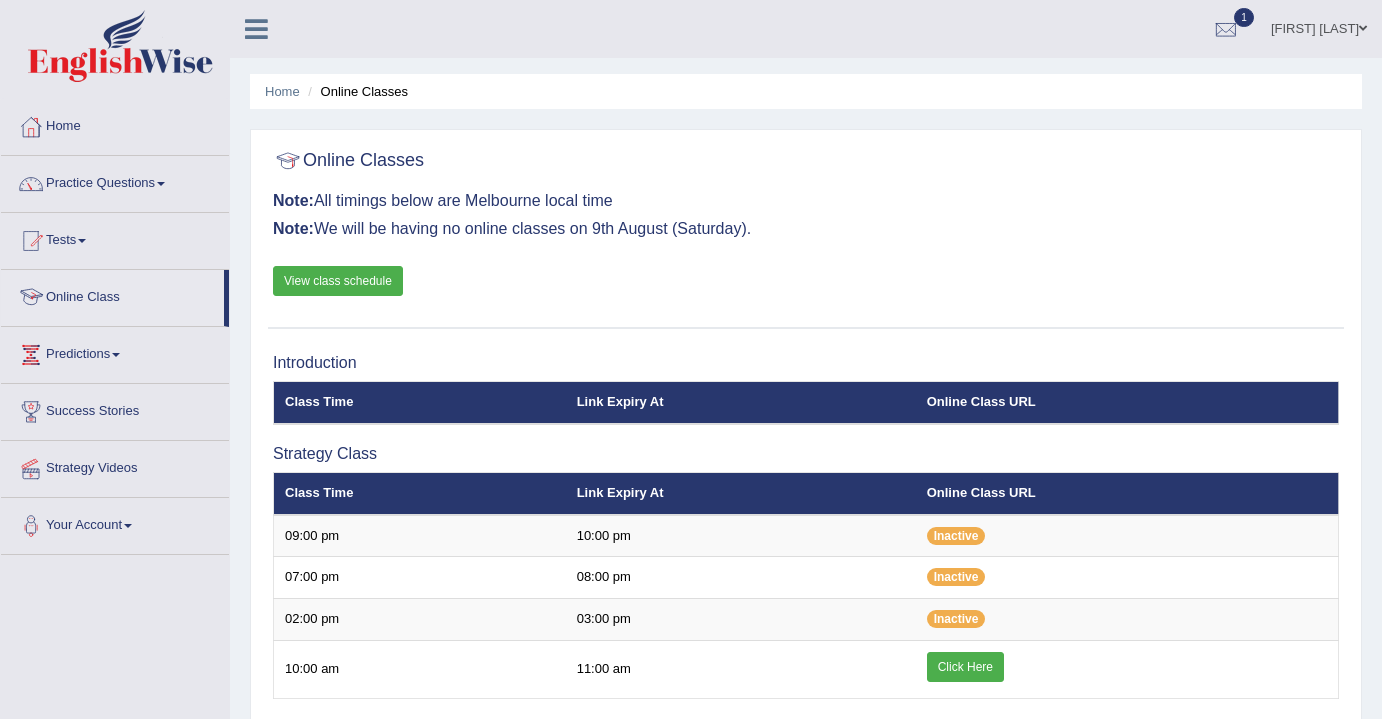 scroll, scrollTop: 0, scrollLeft: 0, axis: both 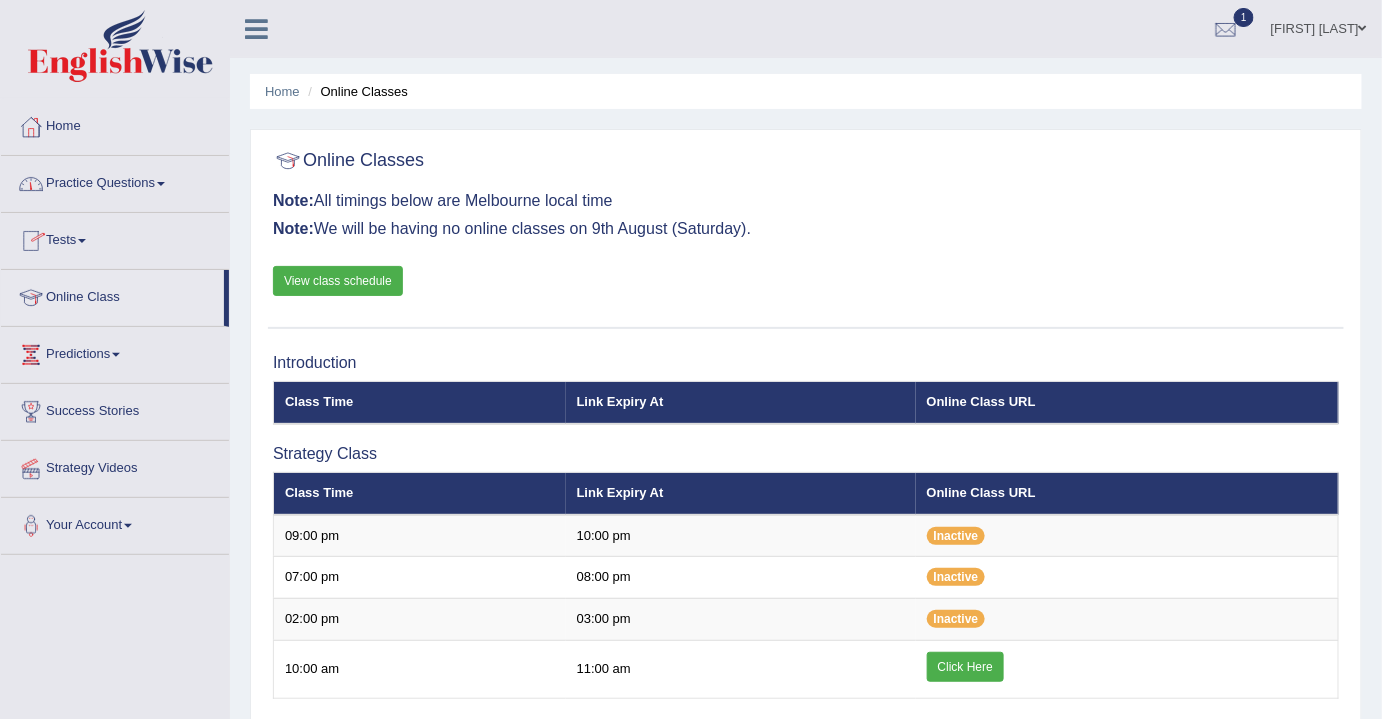 click on "View class schedule" at bounding box center (338, 281) 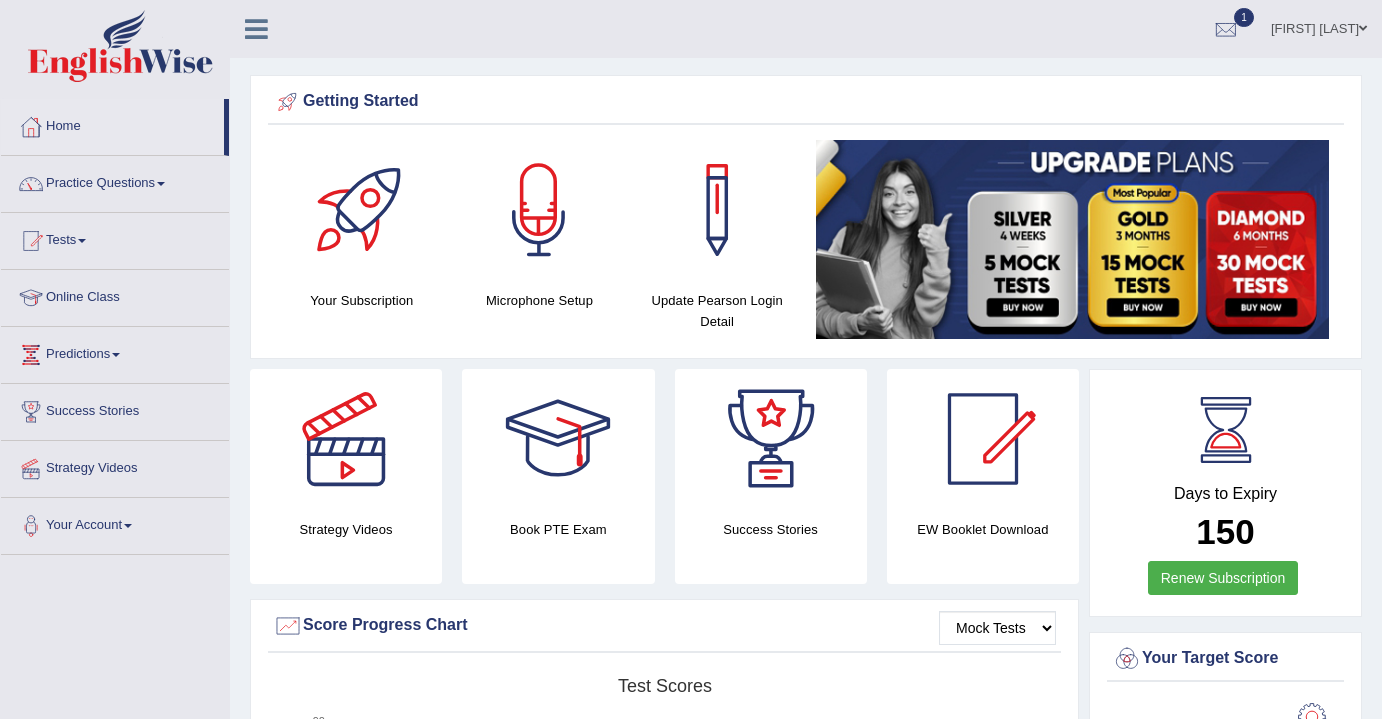 scroll, scrollTop: 0, scrollLeft: 0, axis: both 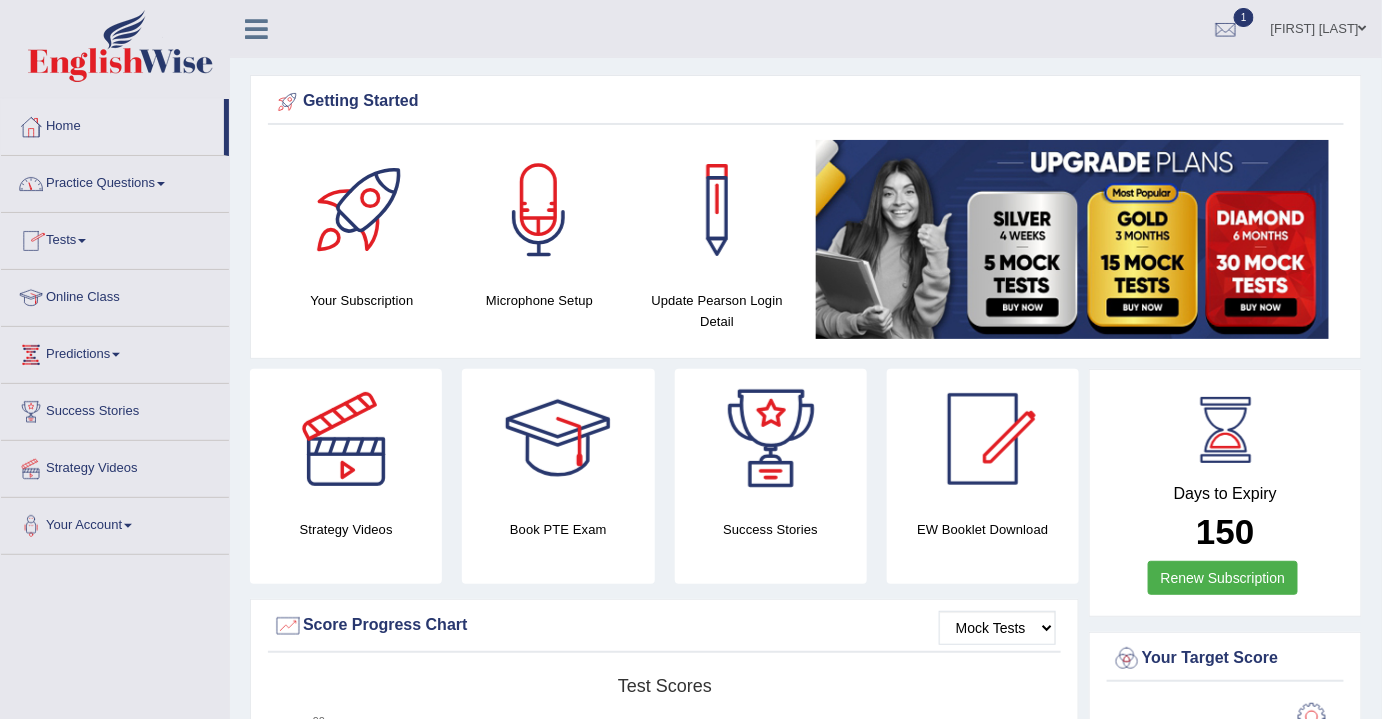 click on "Practice Questions" at bounding box center (115, 181) 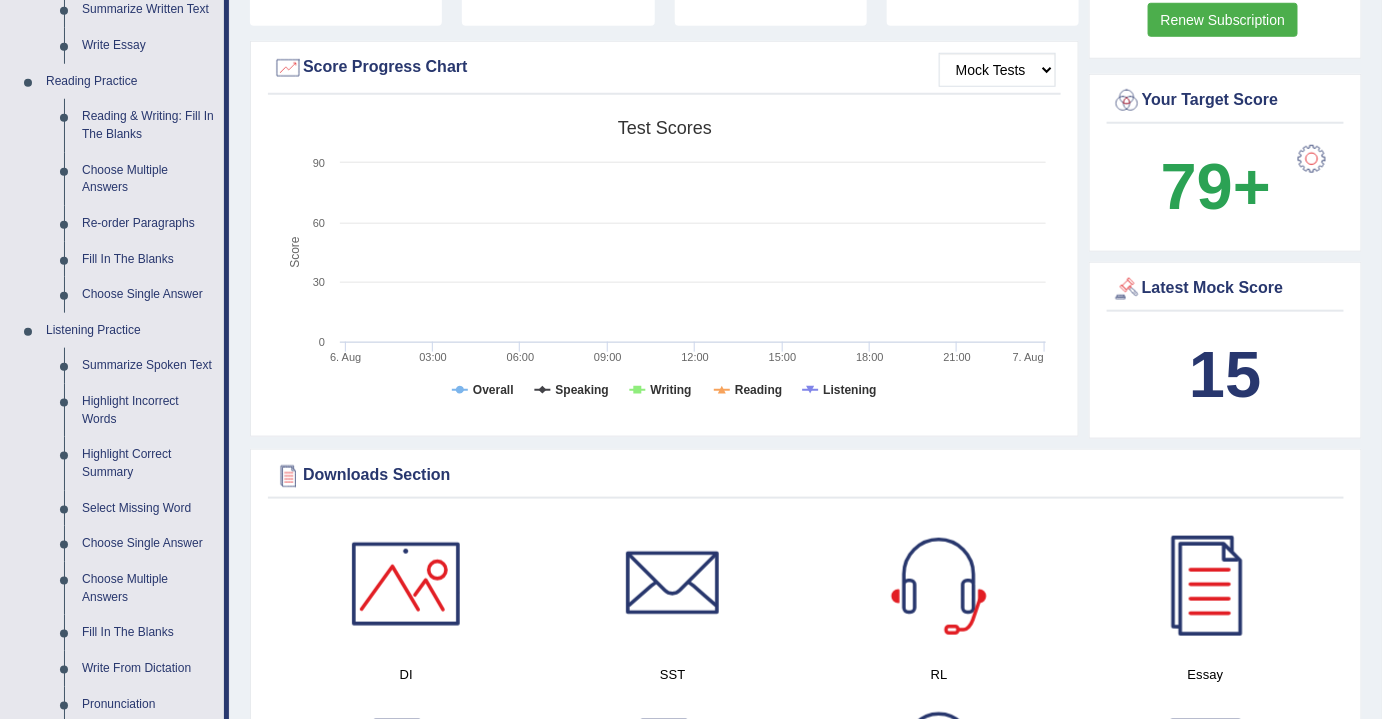 scroll, scrollTop: 549, scrollLeft: 0, axis: vertical 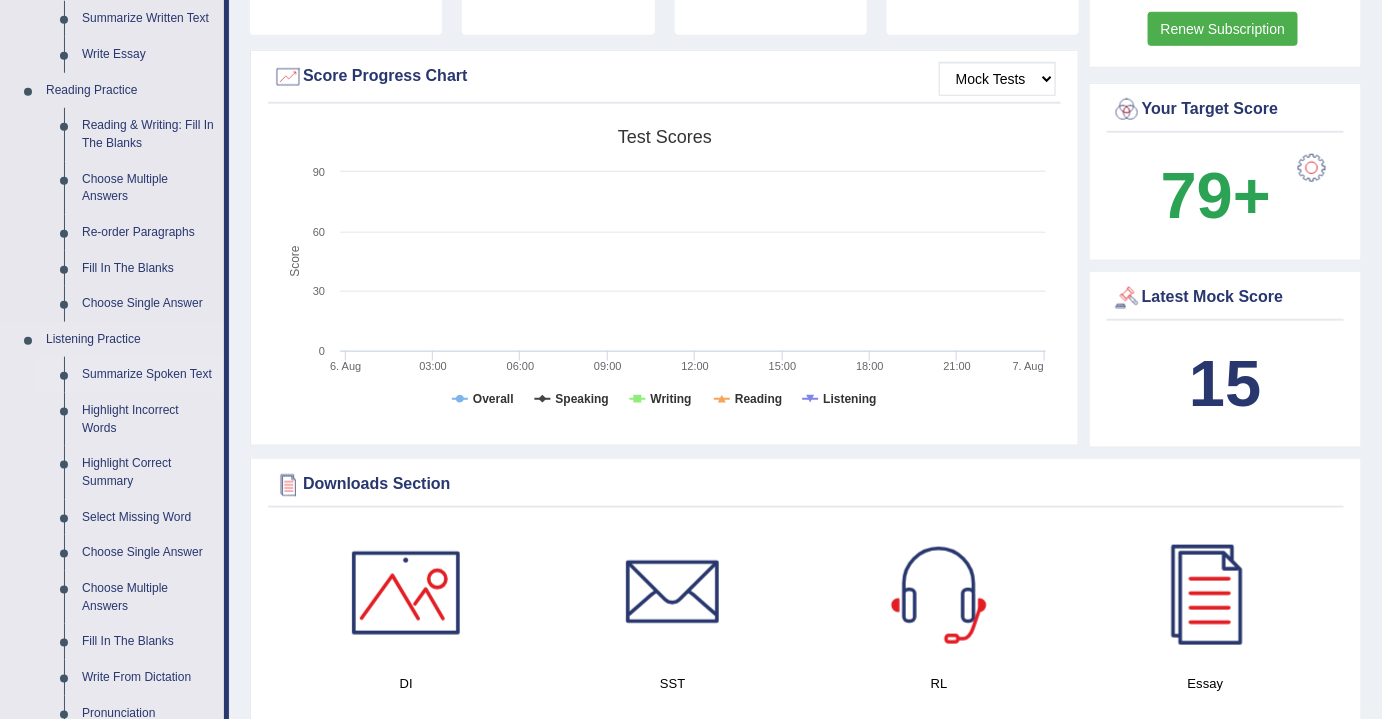 click on "Summarize Spoken Text" at bounding box center [148, 375] 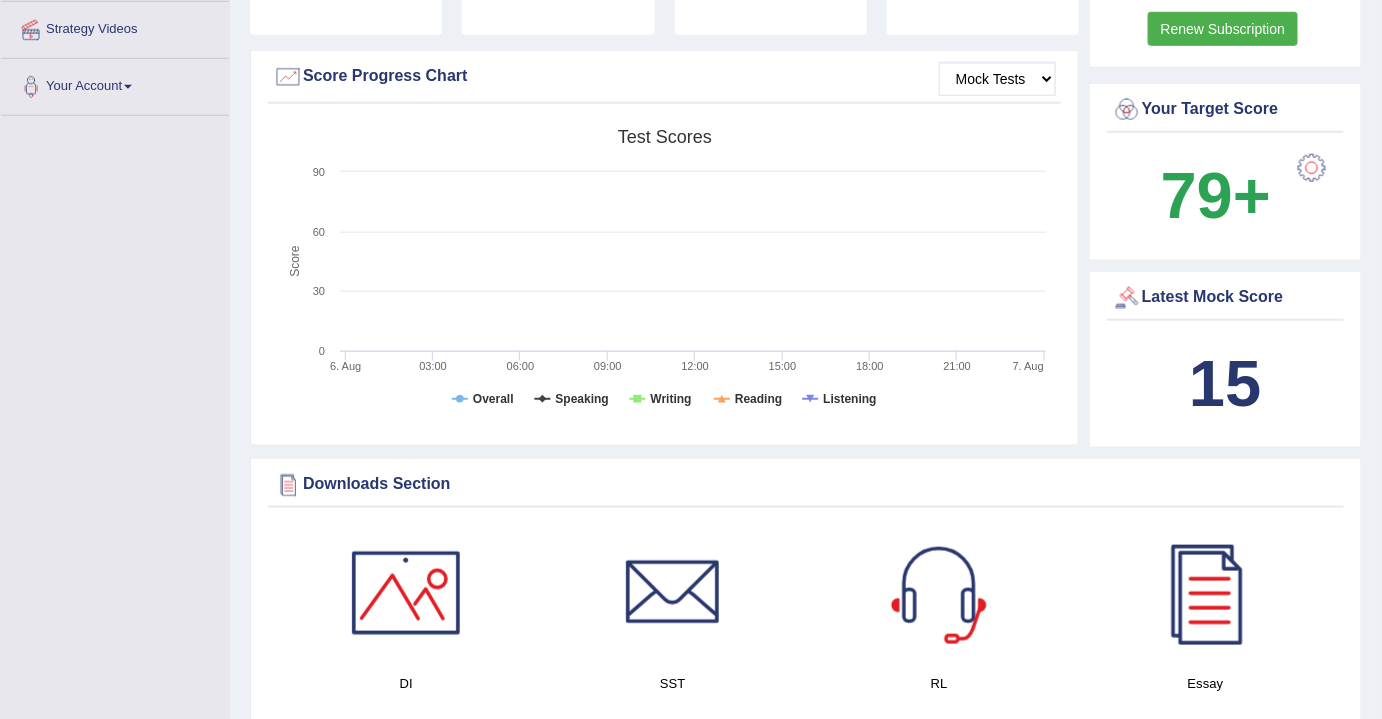 scroll, scrollTop: 344, scrollLeft: 0, axis: vertical 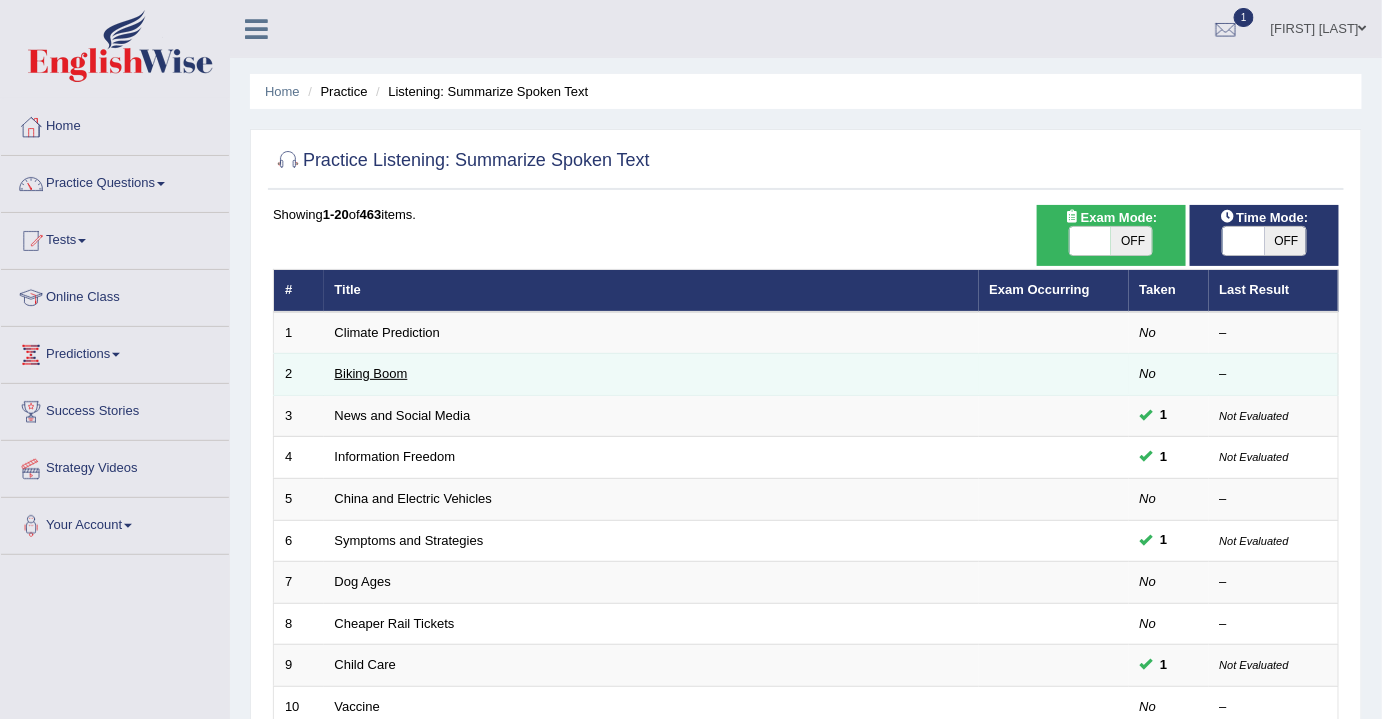 click on "Biking Boom" at bounding box center (371, 373) 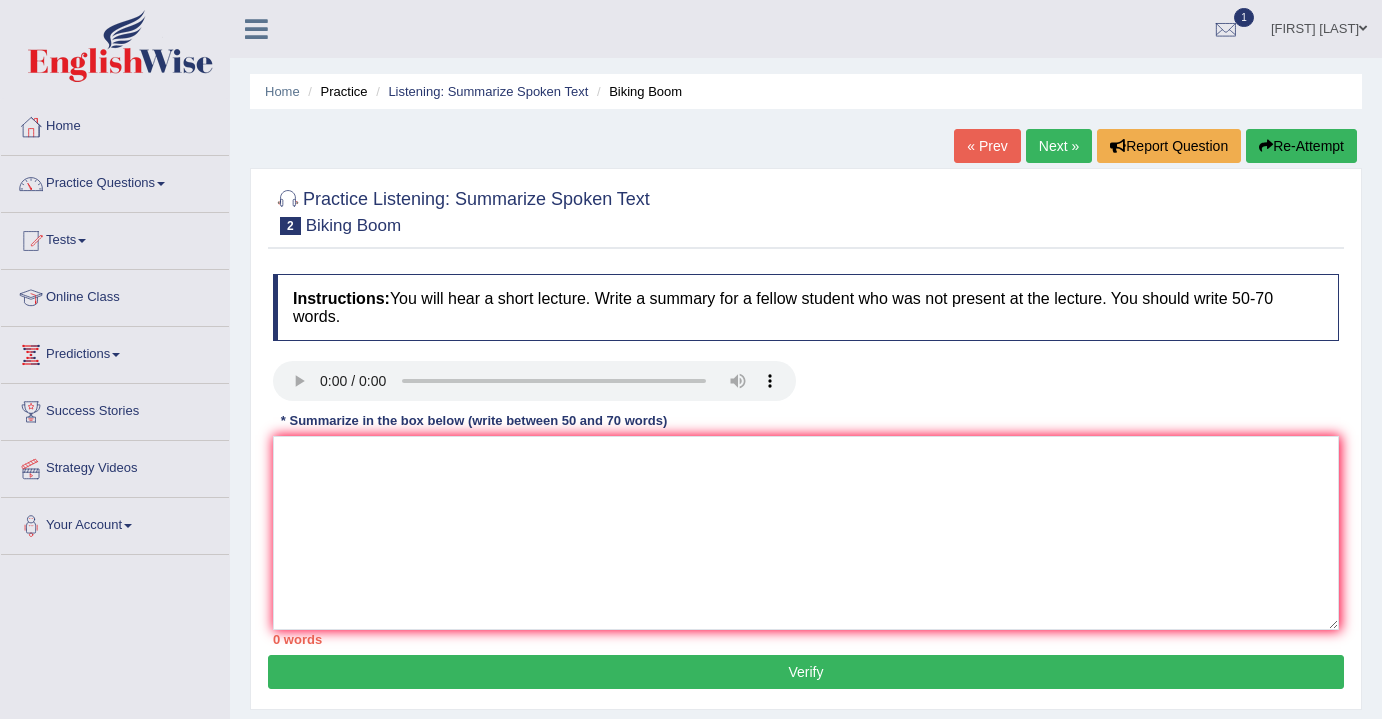 scroll, scrollTop: 0, scrollLeft: 0, axis: both 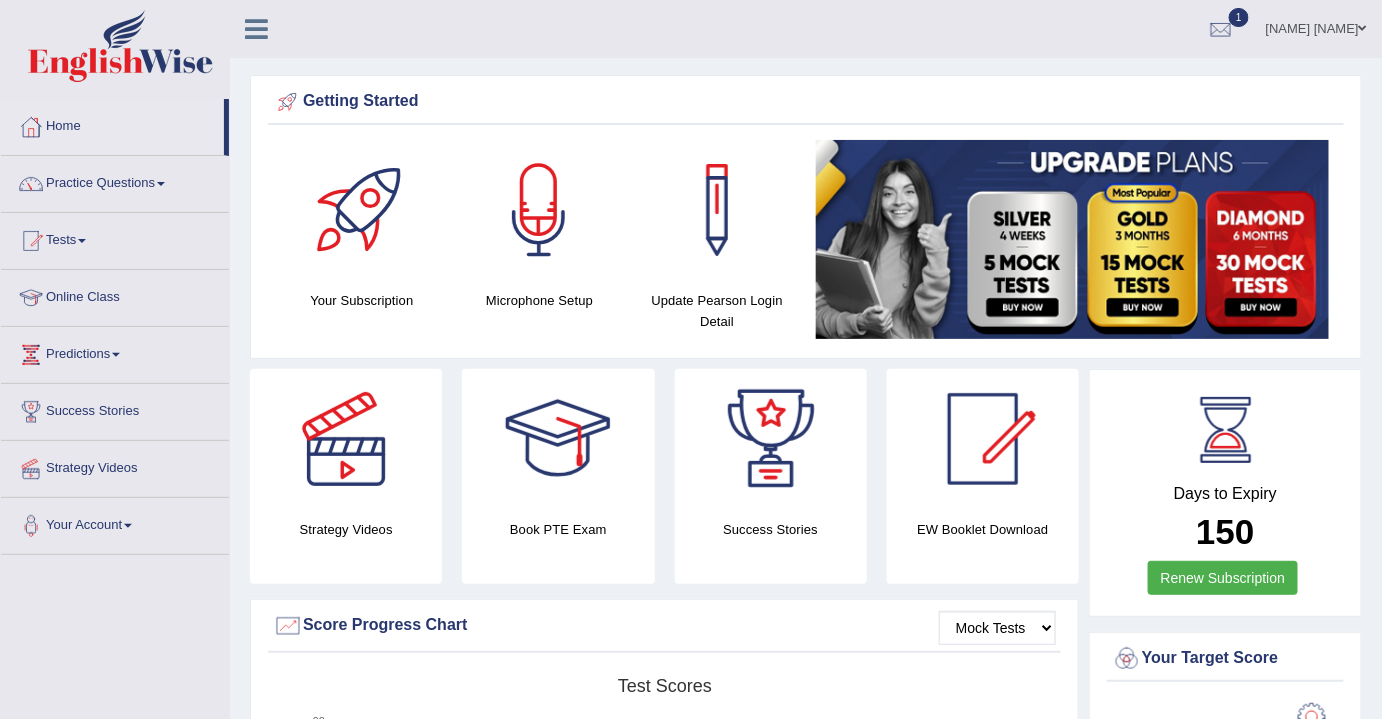 click on "Practice Questions" at bounding box center (115, 181) 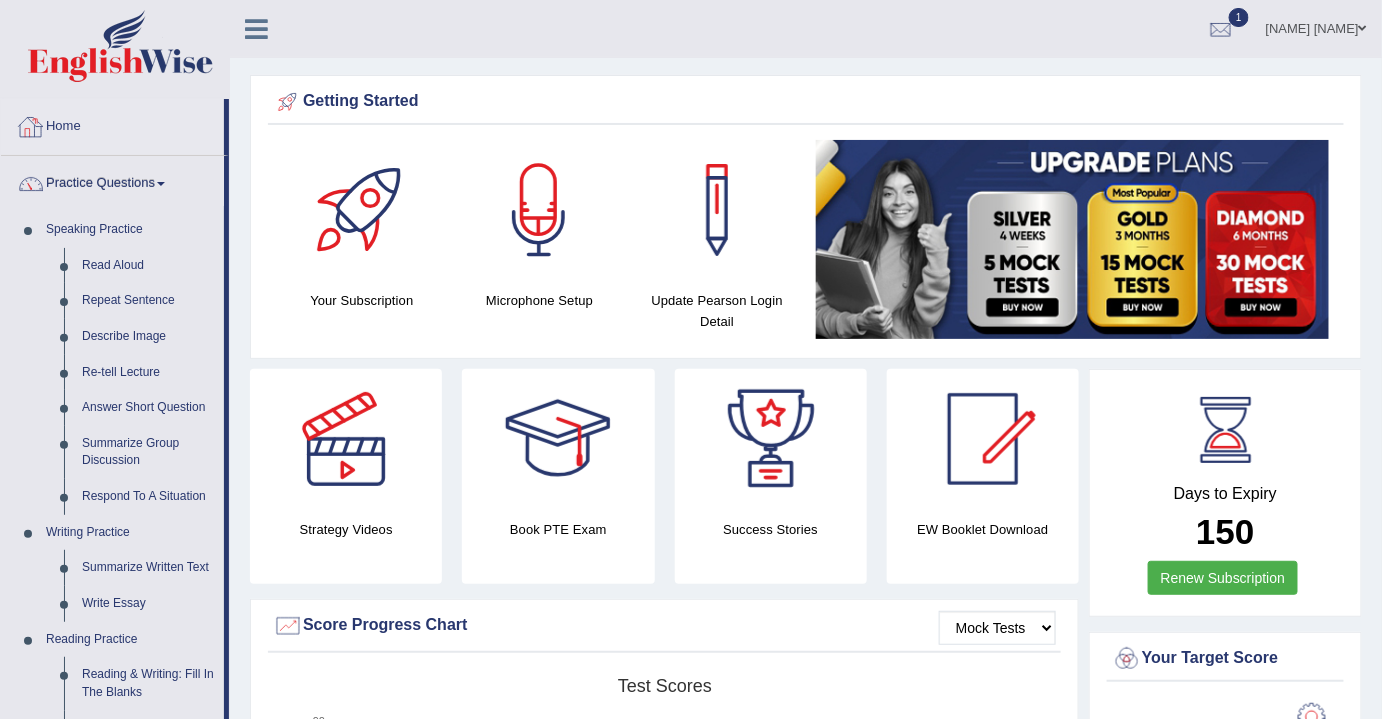 click at bounding box center (256, 29) 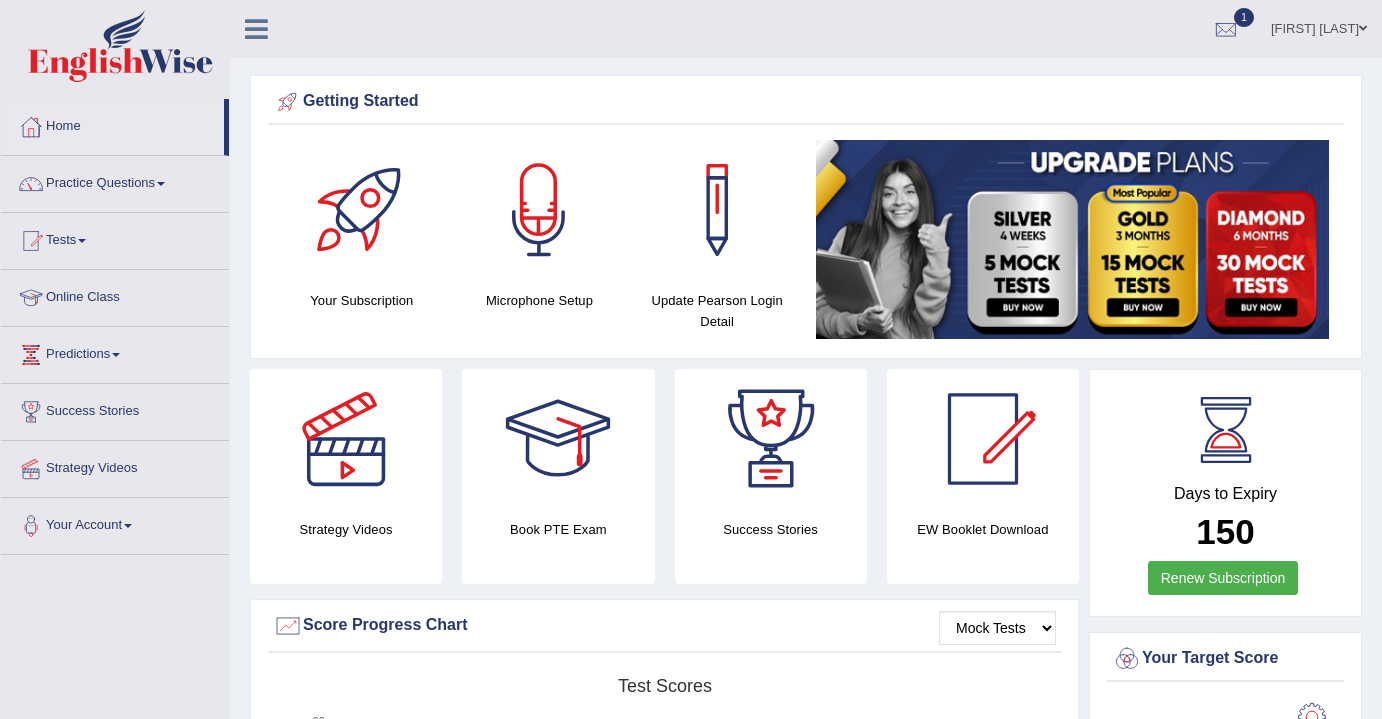scroll, scrollTop: 0, scrollLeft: 0, axis: both 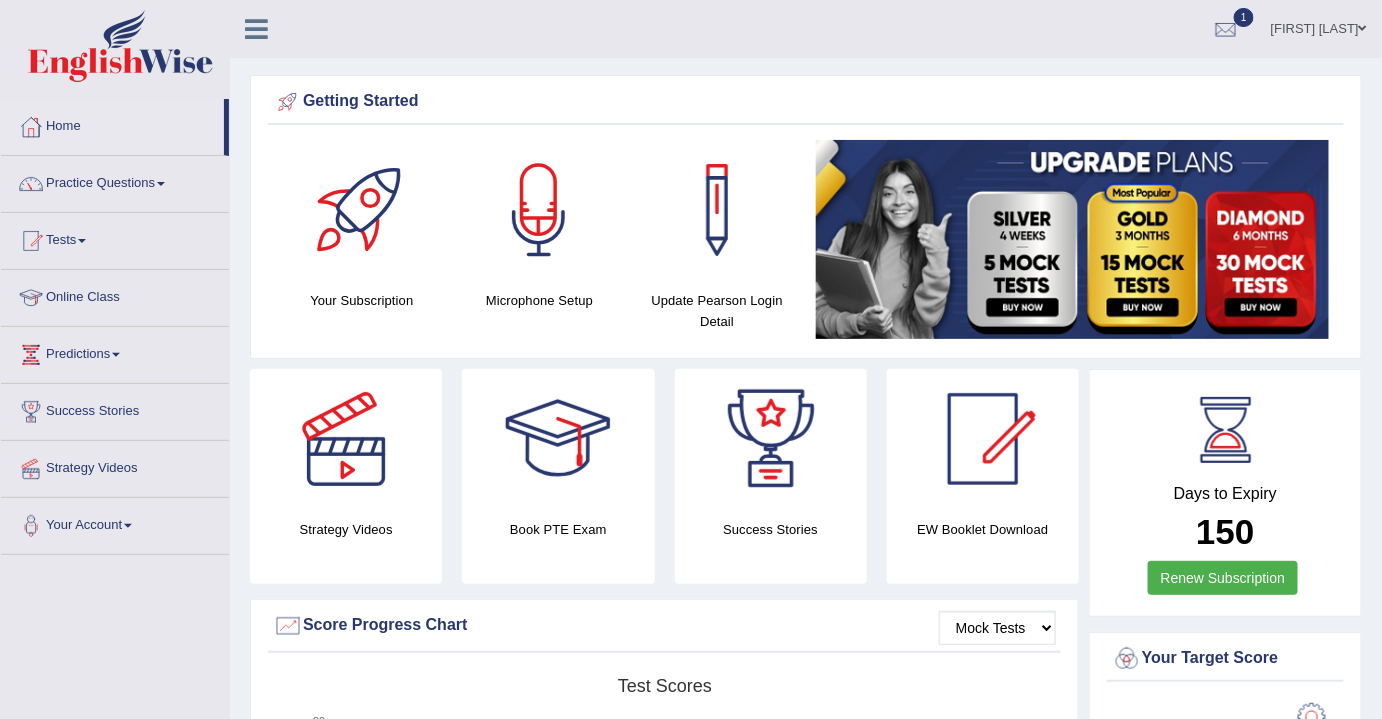 click on "Khyati purohit
Toggle navigation
Username: Khyati_Purohit
Access Type: Online
Subscription: Diamond Package
Log out
1
PEW1
Jul 12, 2025 See All Alerts" at bounding box center (979, 28) 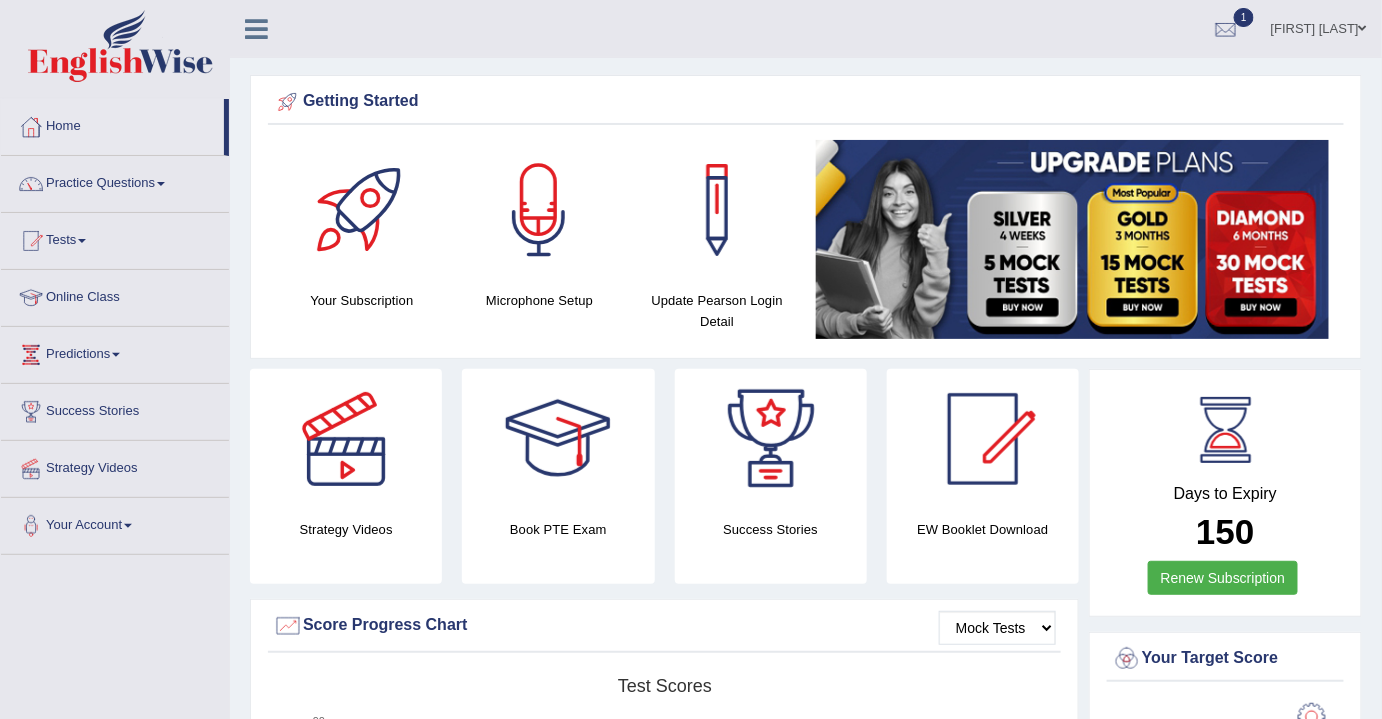click on "Online Class" at bounding box center (115, 295) 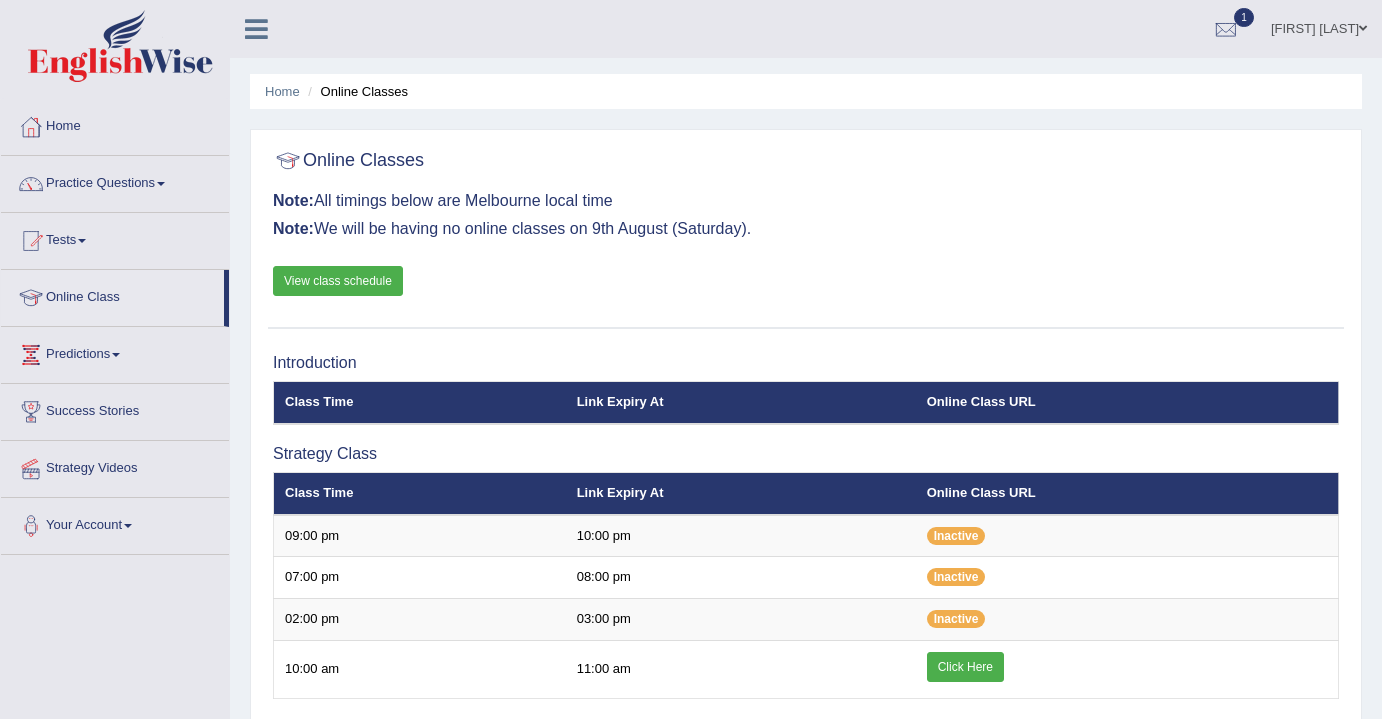 scroll, scrollTop: 0, scrollLeft: 0, axis: both 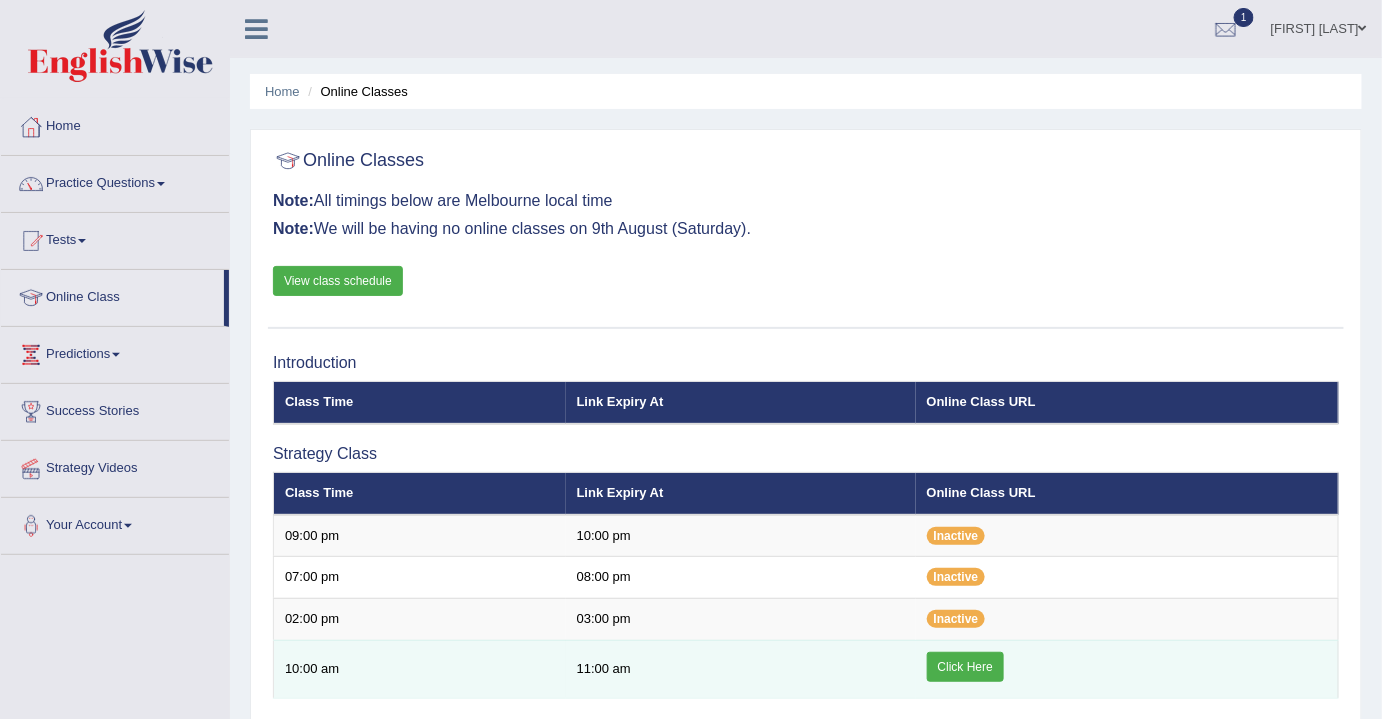 click on "Click Here" at bounding box center [965, 667] 